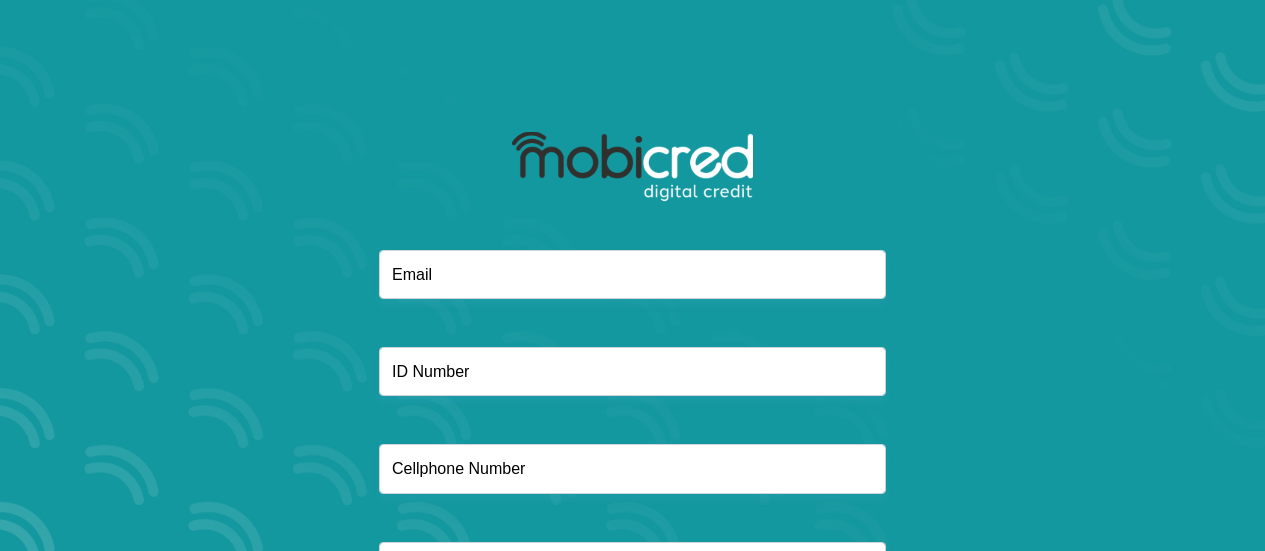 scroll, scrollTop: 0, scrollLeft: 0, axis: both 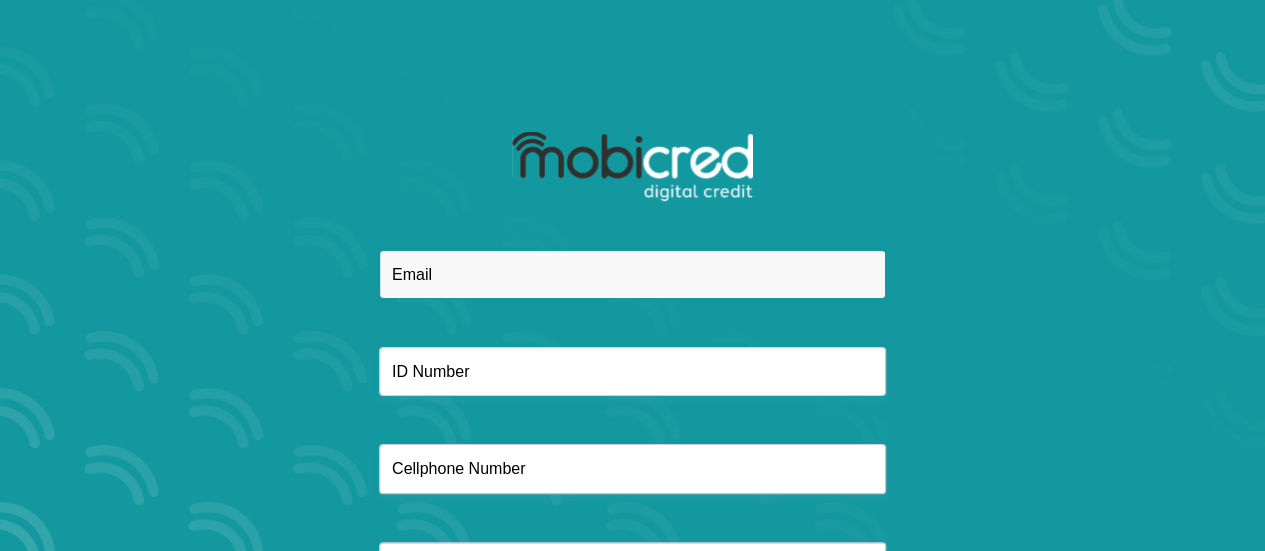 click at bounding box center [632, 274] 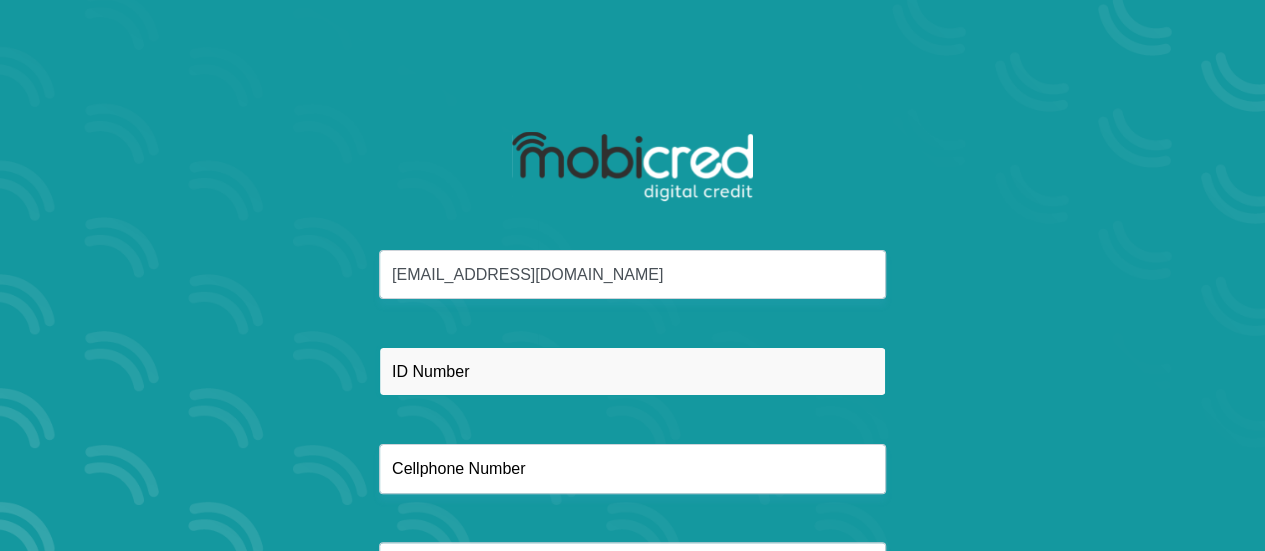 click at bounding box center [632, 371] 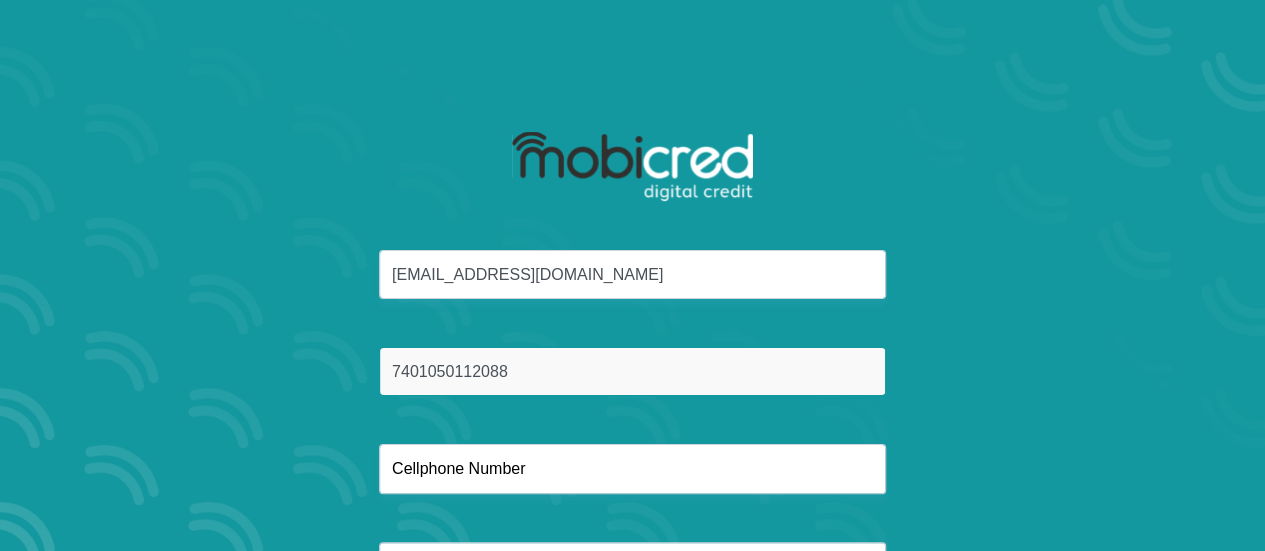 type on "7401050112088" 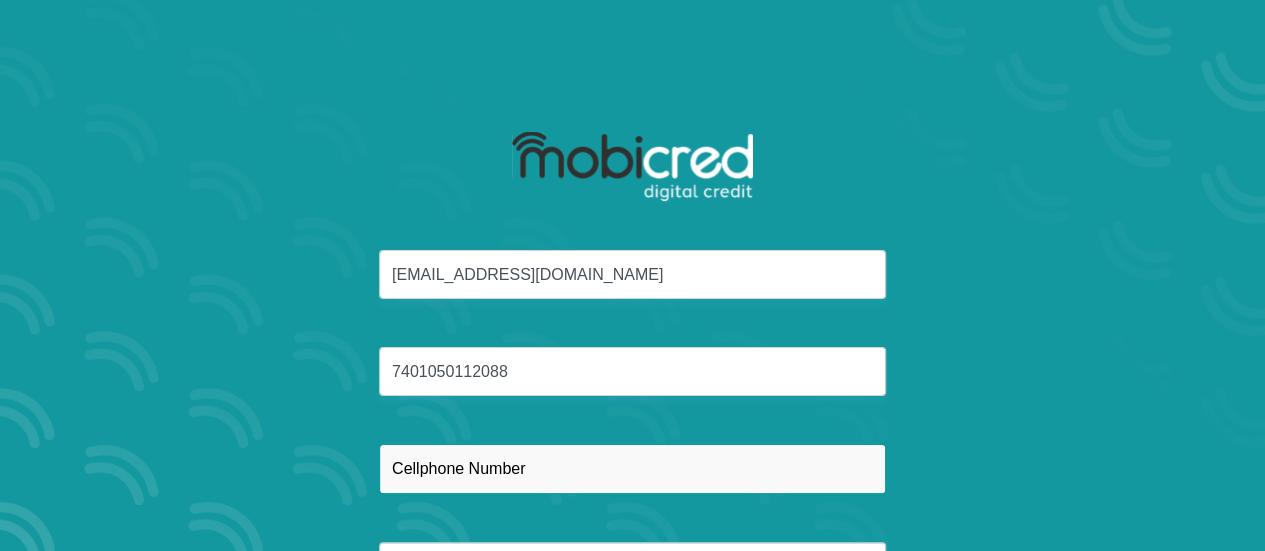 click at bounding box center [632, 468] 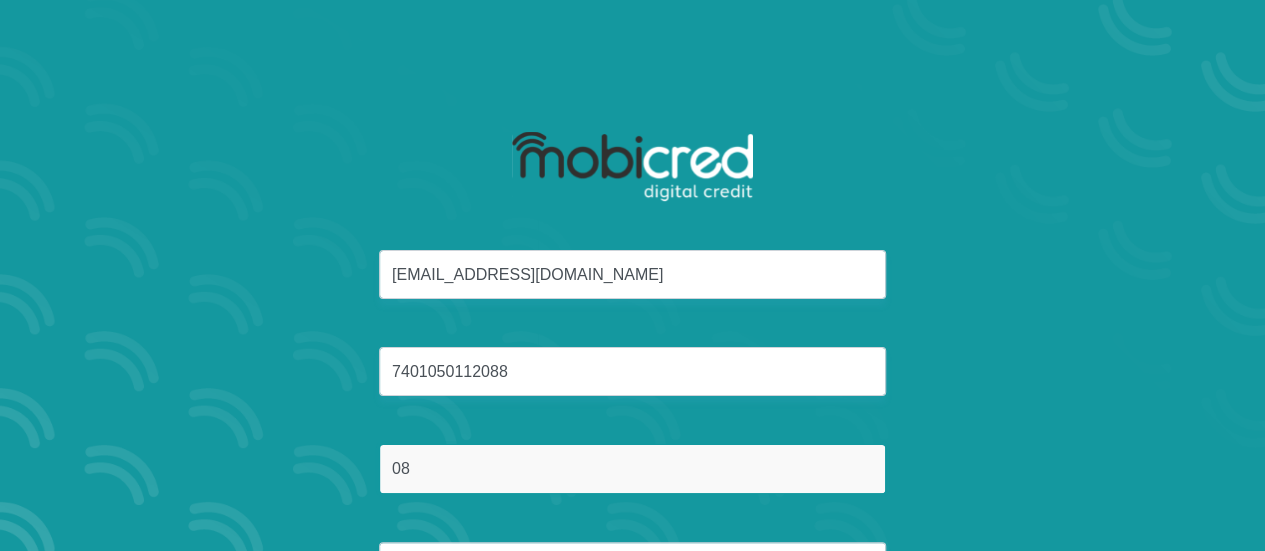type on "0845618864" 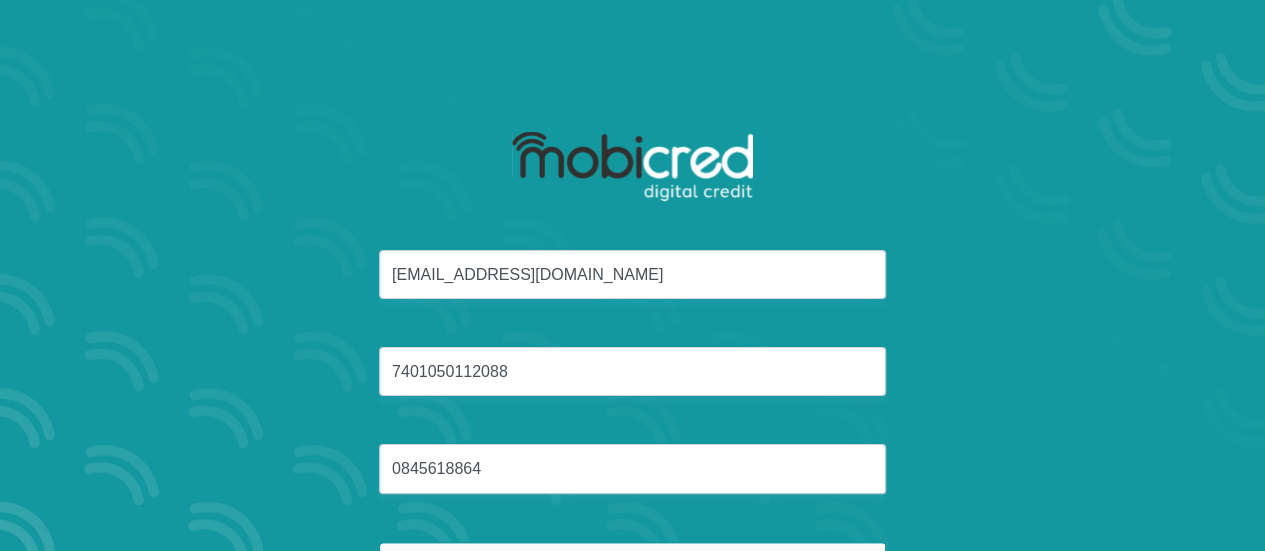 type on "van Emmenis" 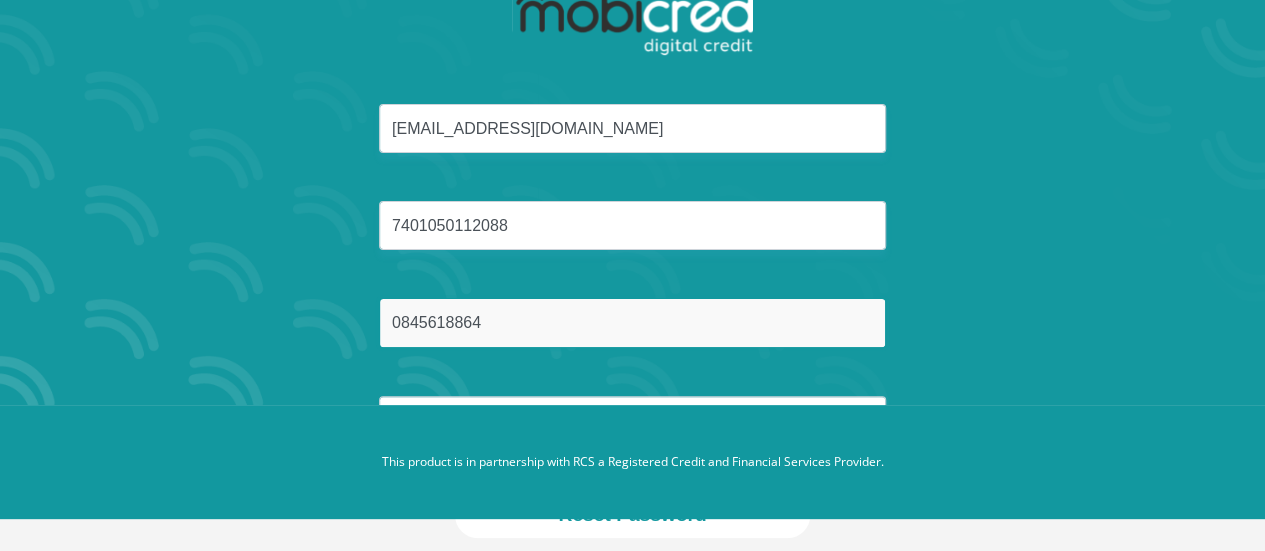scroll, scrollTop: 171, scrollLeft: 0, axis: vertical 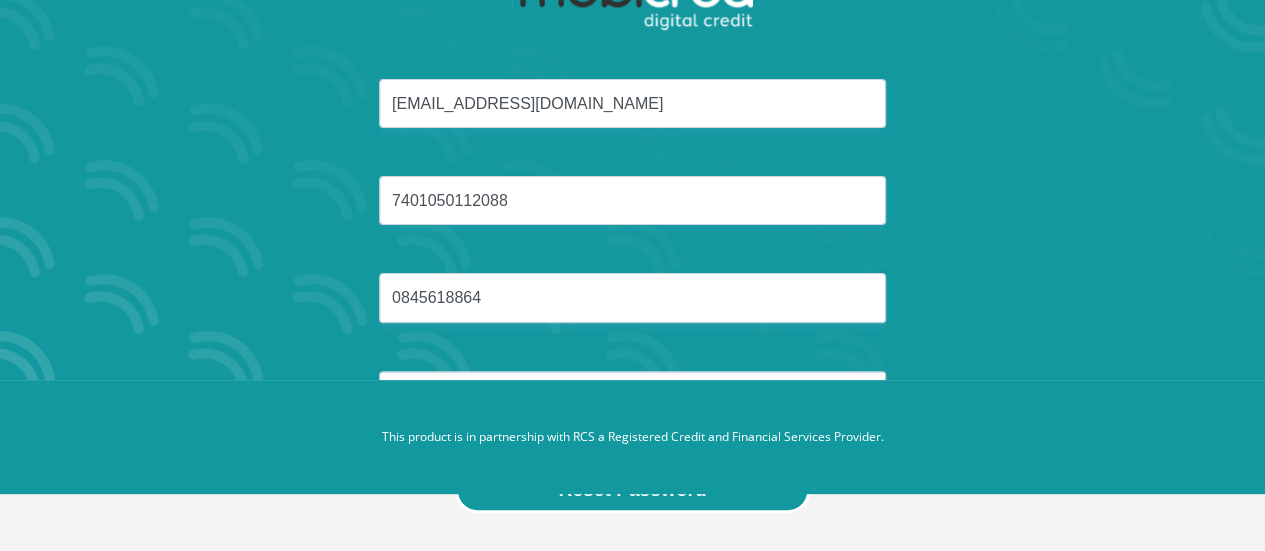 click on "Reset Password" at bounding box center [632, 490] 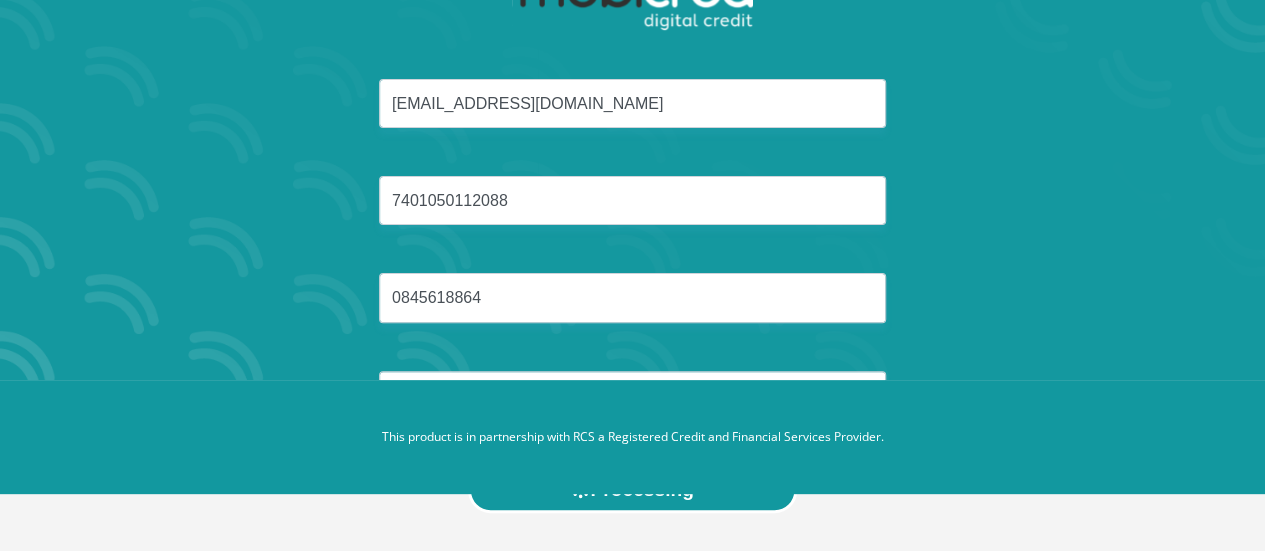 scroll, scrollTop: 0, scrollLeft: 0, axis: both 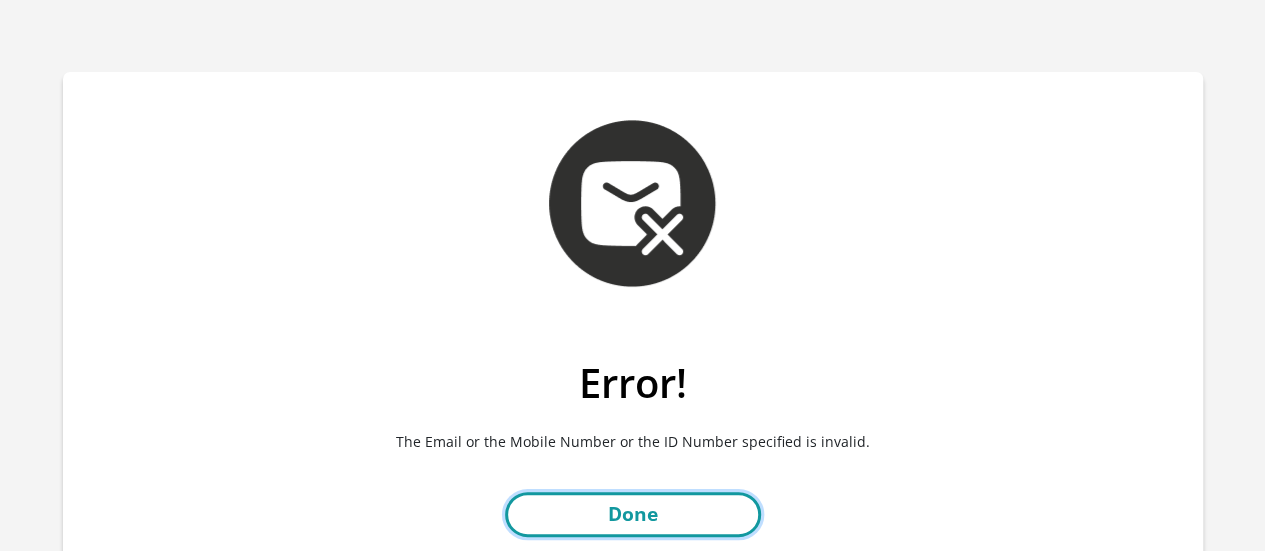 click on "Done" at bounding box center [633, 514] 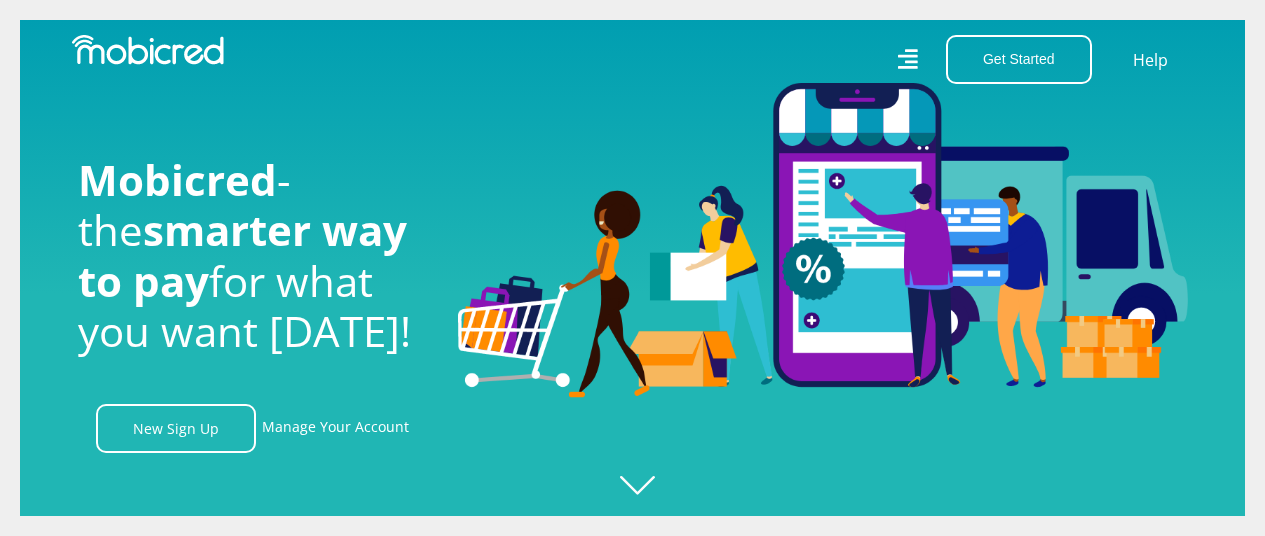 scroll, scrollTop: 0, scrollLeft: 0, axis: both 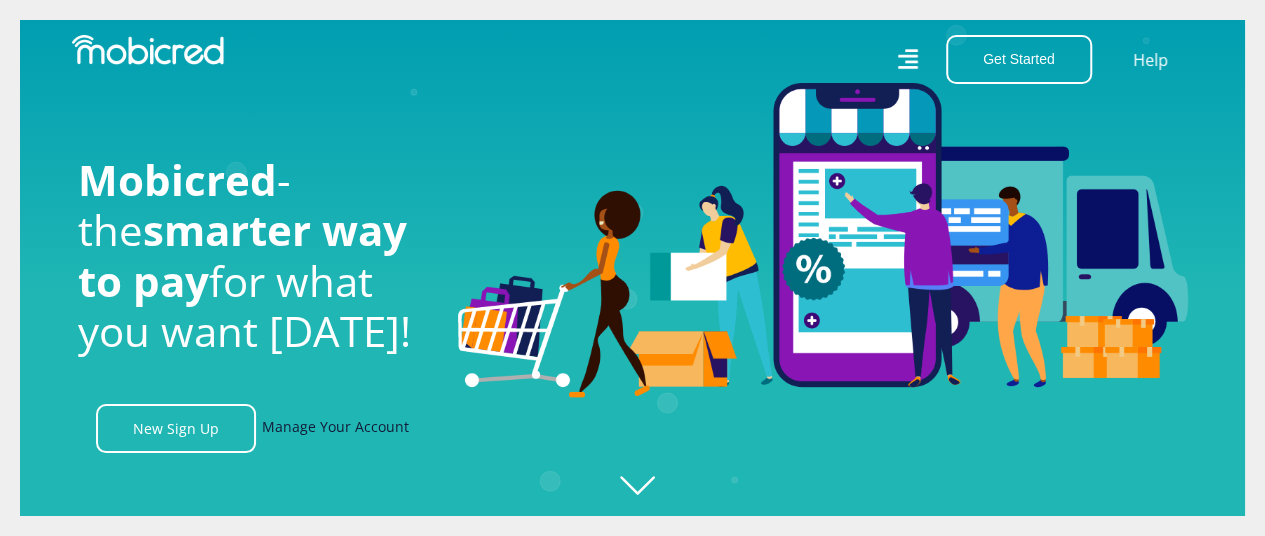 click on "Manage Your Account" at bounding box center [335, 428] 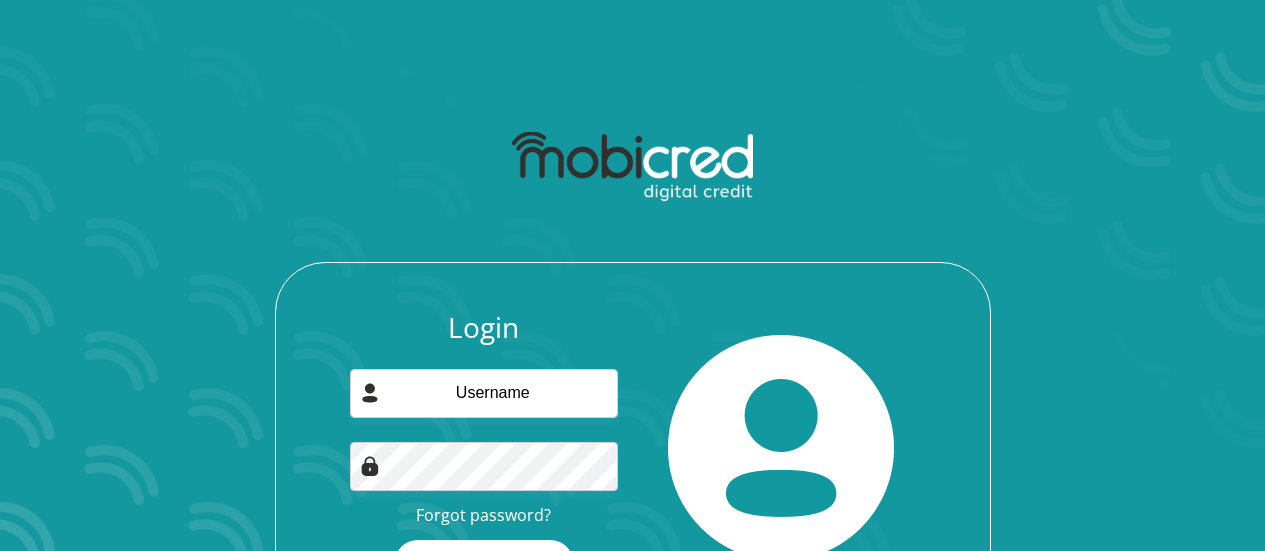 scroll, scrollTop: 0, scrollLeft: 0, axis: both 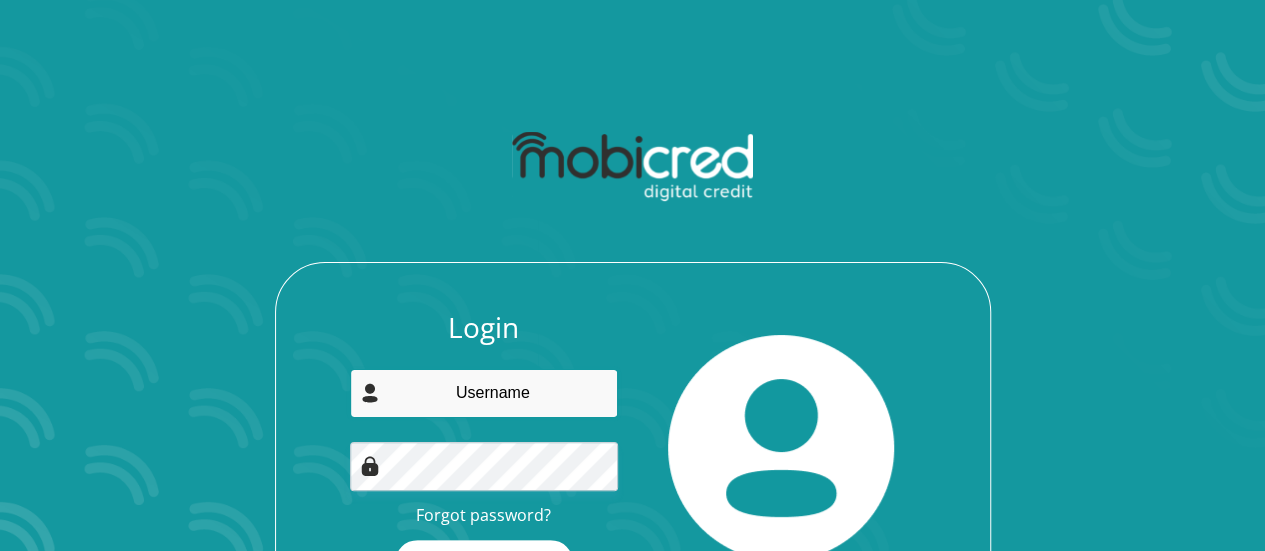 type on "yolandave74@gmail.com" 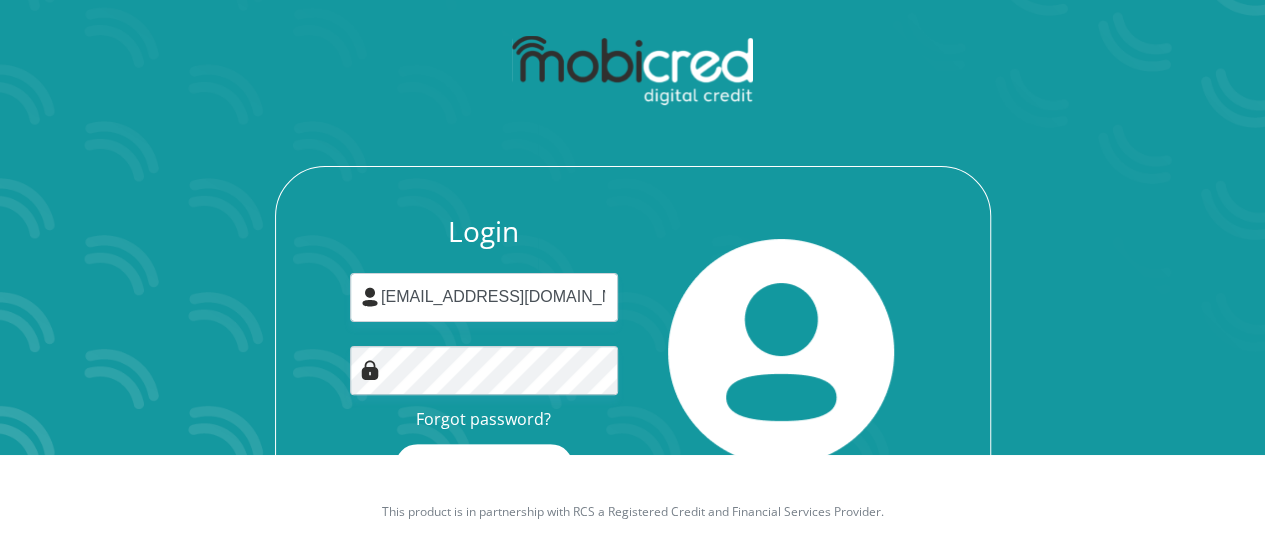 scroll, scrollTop: 125, scrollLeft: 0, axis: vertical 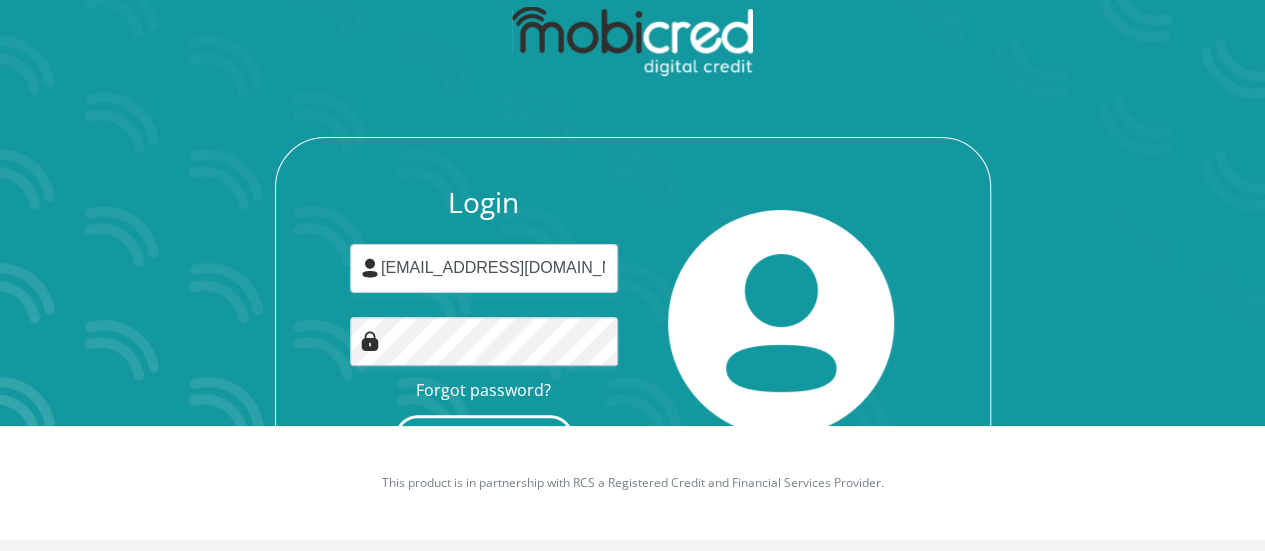 click on "Login" at bounding box center [484, 437] 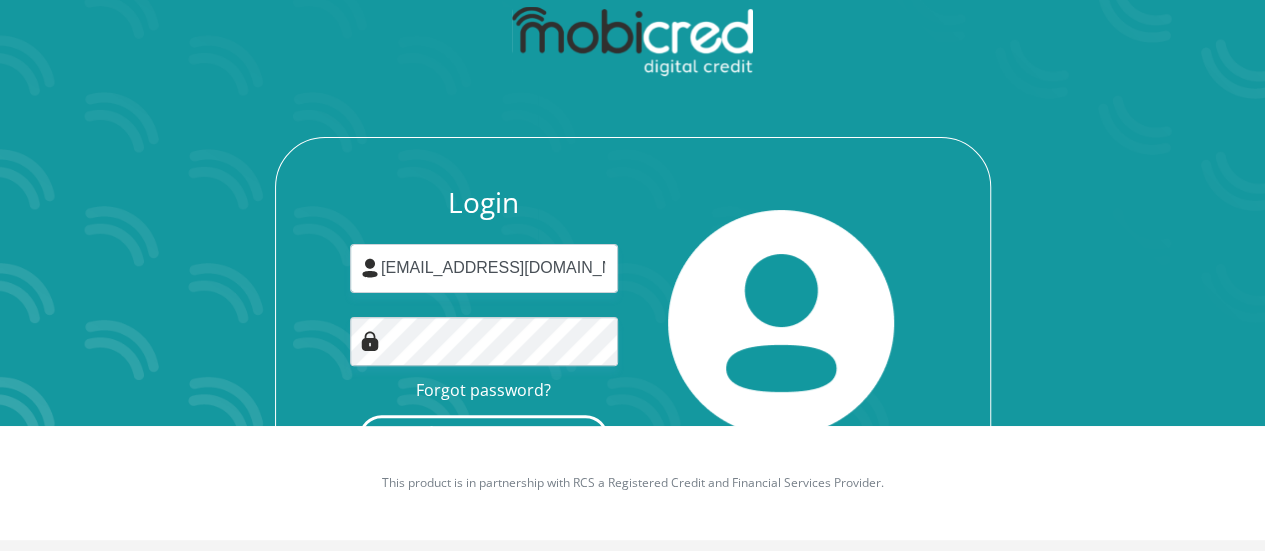 scroll, scrollTop: 0, scrollLeft: 0, axis: both 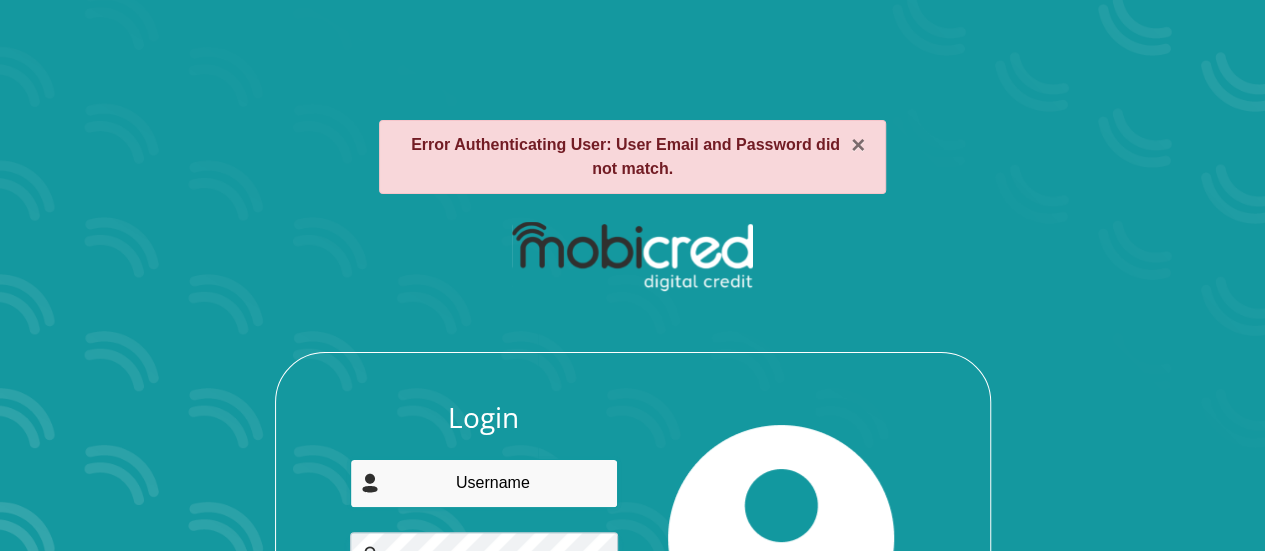 type on "[EMAIL_ADDRESS][DOMAIN_NAME]" 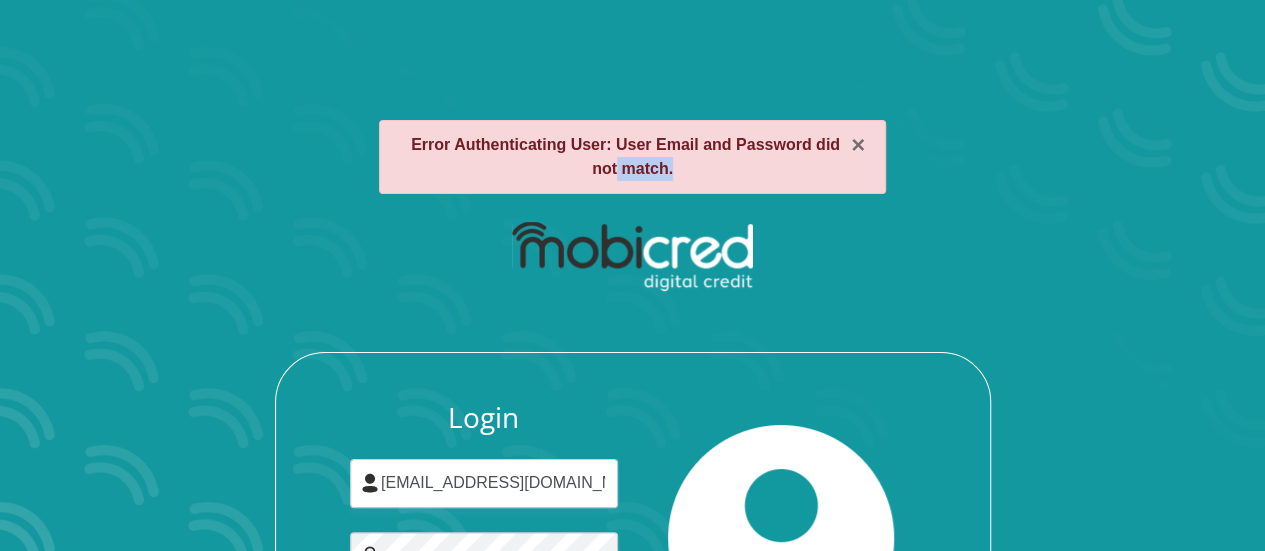 drag, startPoint x: 1264, startPoint y: 155, endPoint x: 1271, endPoint y: 201, distance: 46.52956 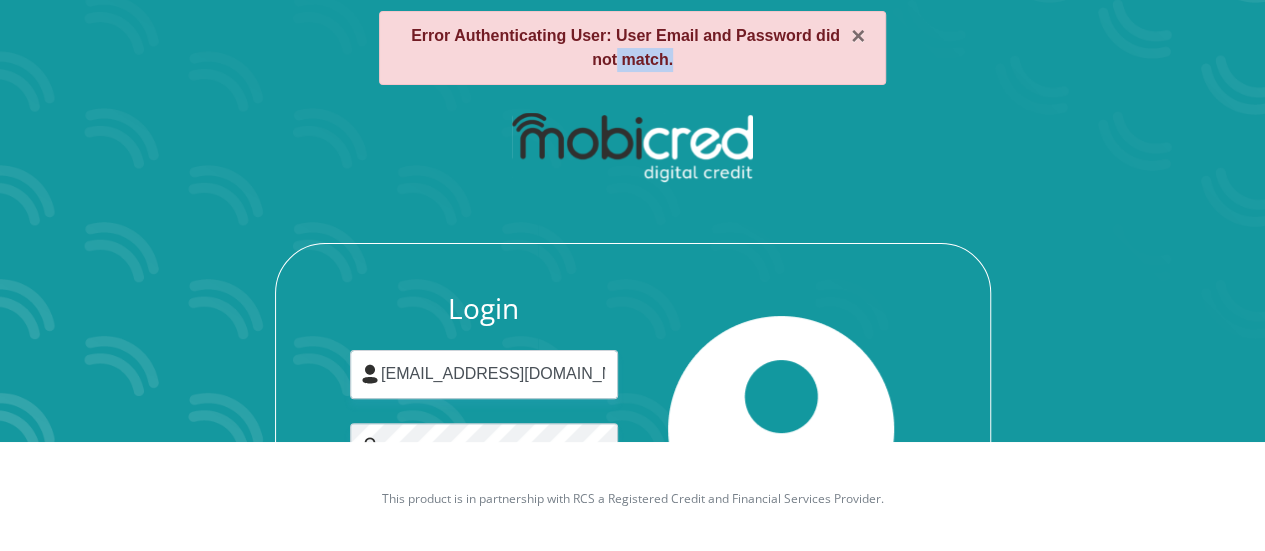 scroll, scrollTop: 134, scrollLeft: 0, axis: vertical 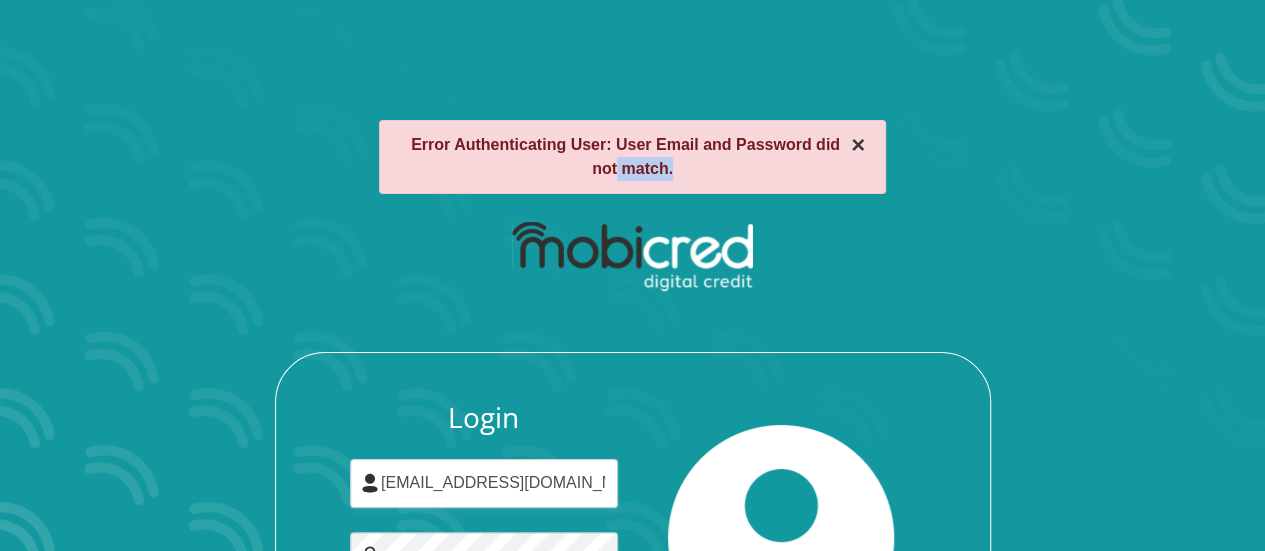 click on "×" at bounding box center [858, 145] 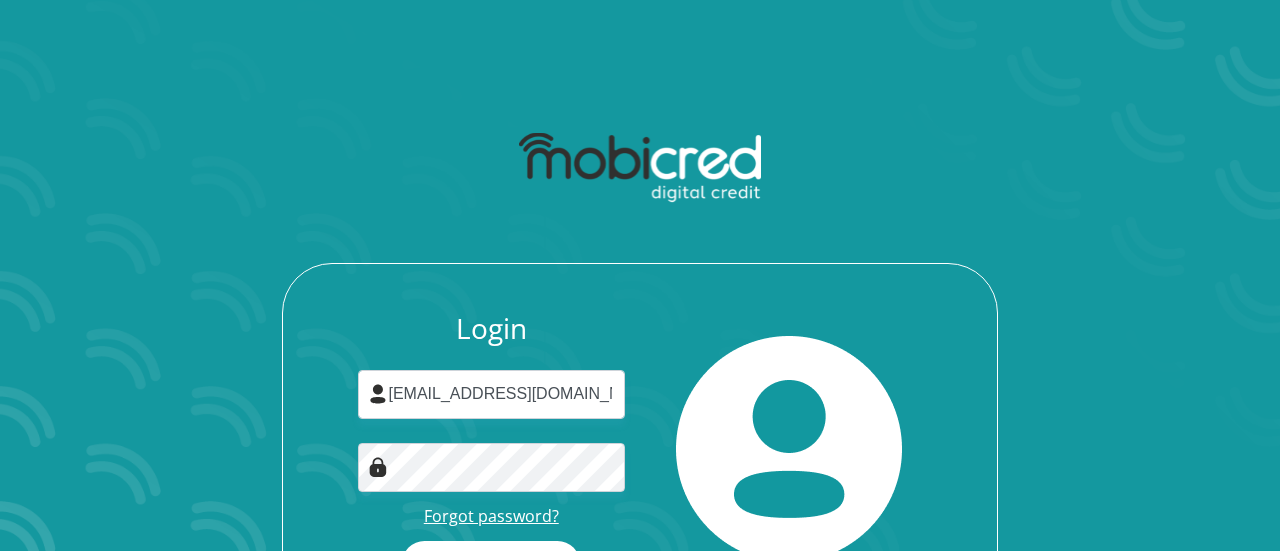 click on "Forgot password?" at bounding box center [491, 516] 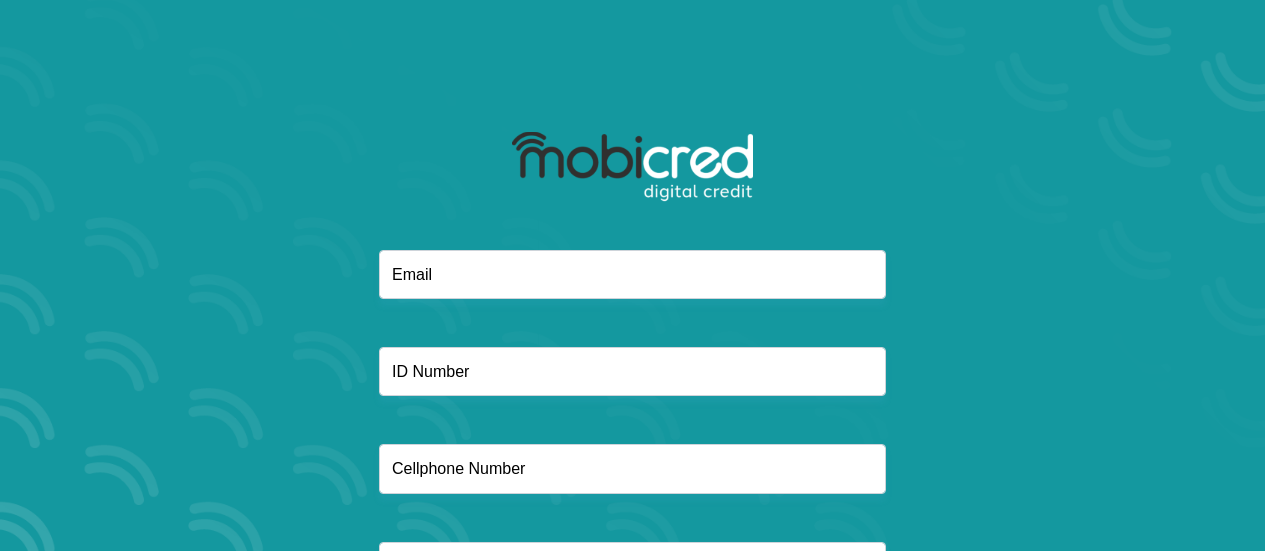 scroll, scrollTop: 0, scrollLeft: 0, axis: both 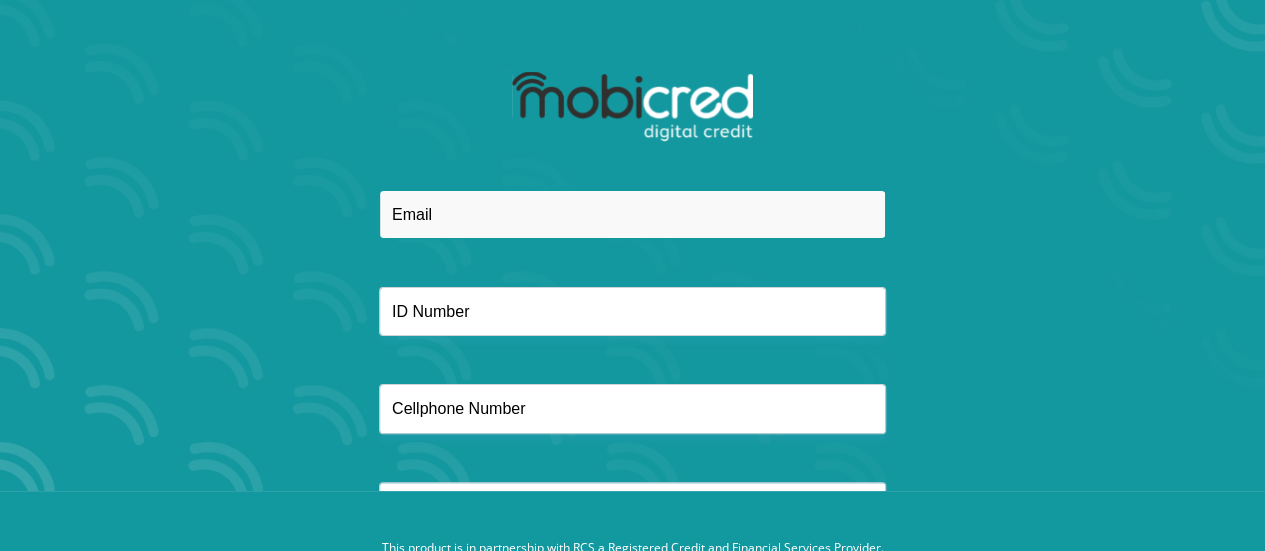 click at bounding box center [632, 214] 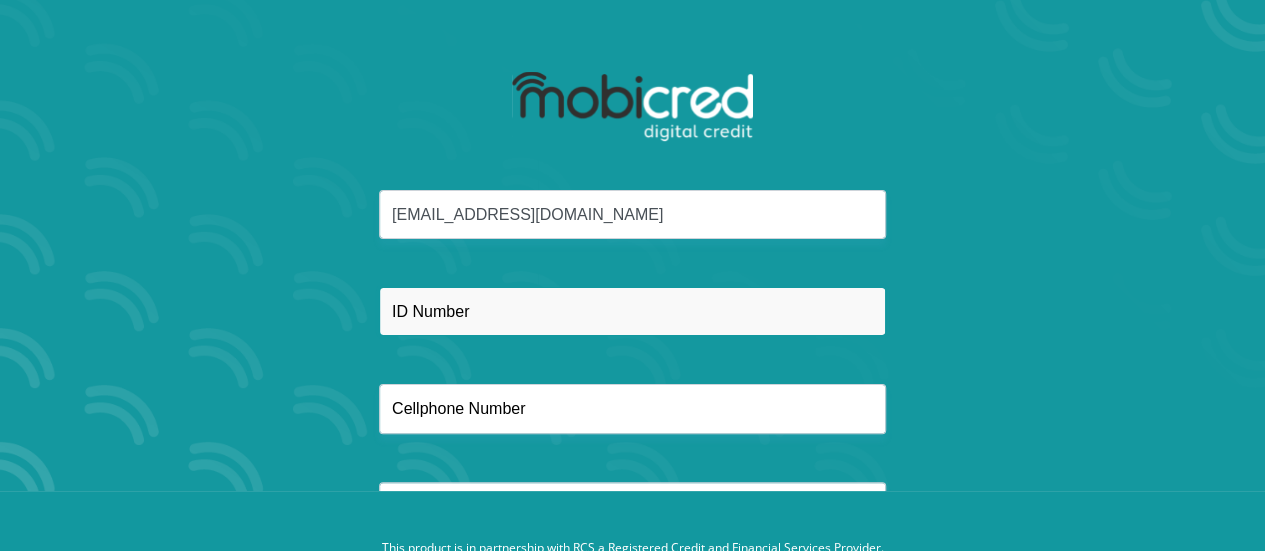 click at bounding box center (632, 311) 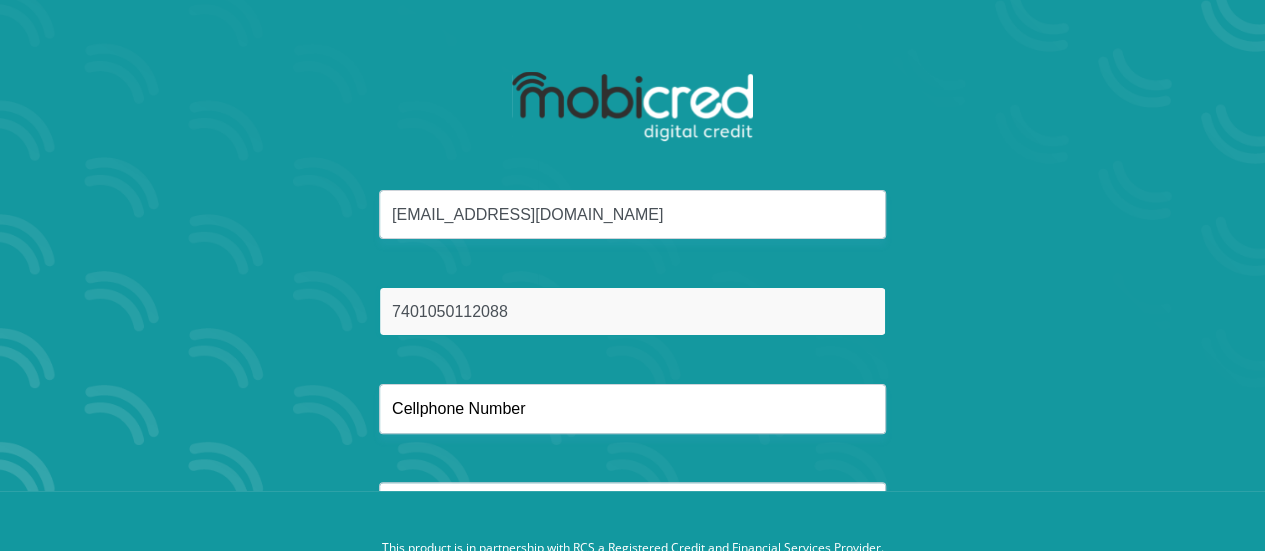 type on "7401050112088" 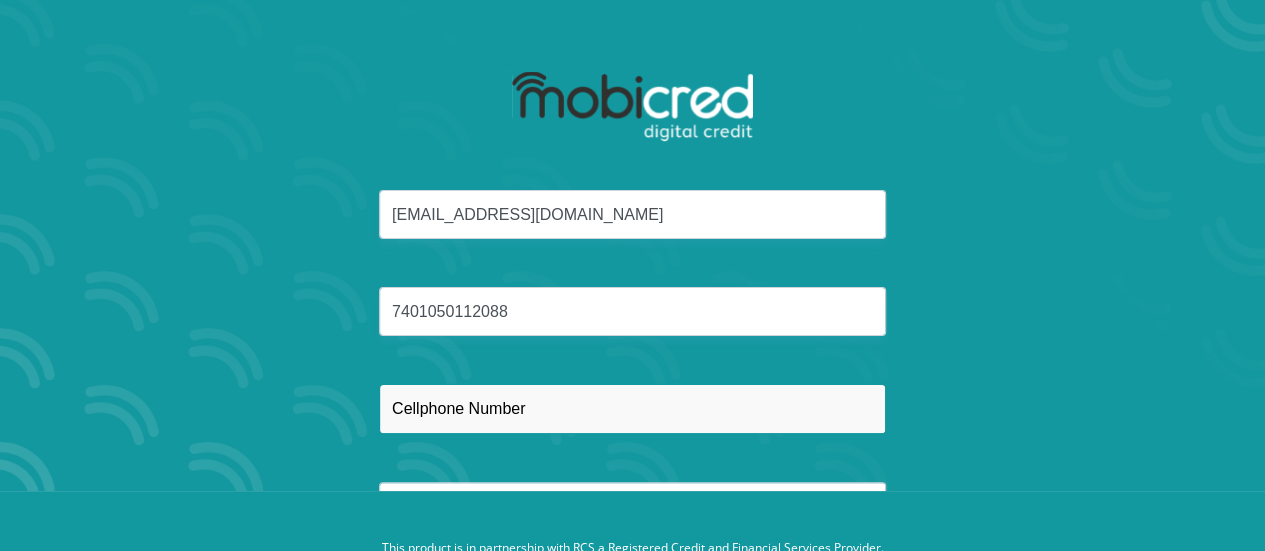 click at bounding box center (632, 408) 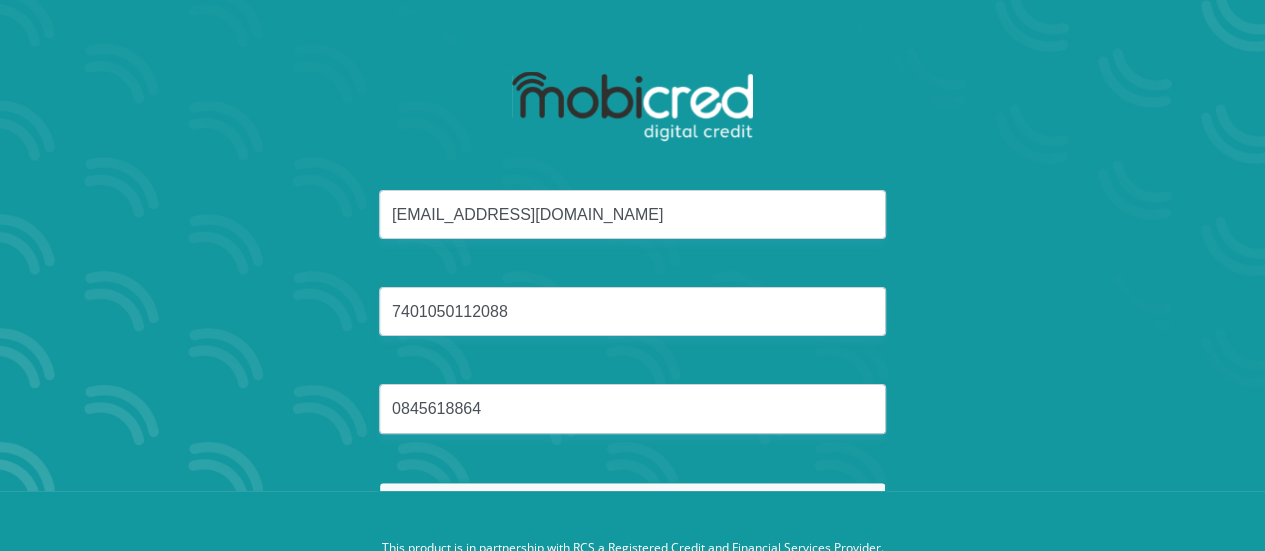click on "van Emmenis" at bounding box center [632, 506] 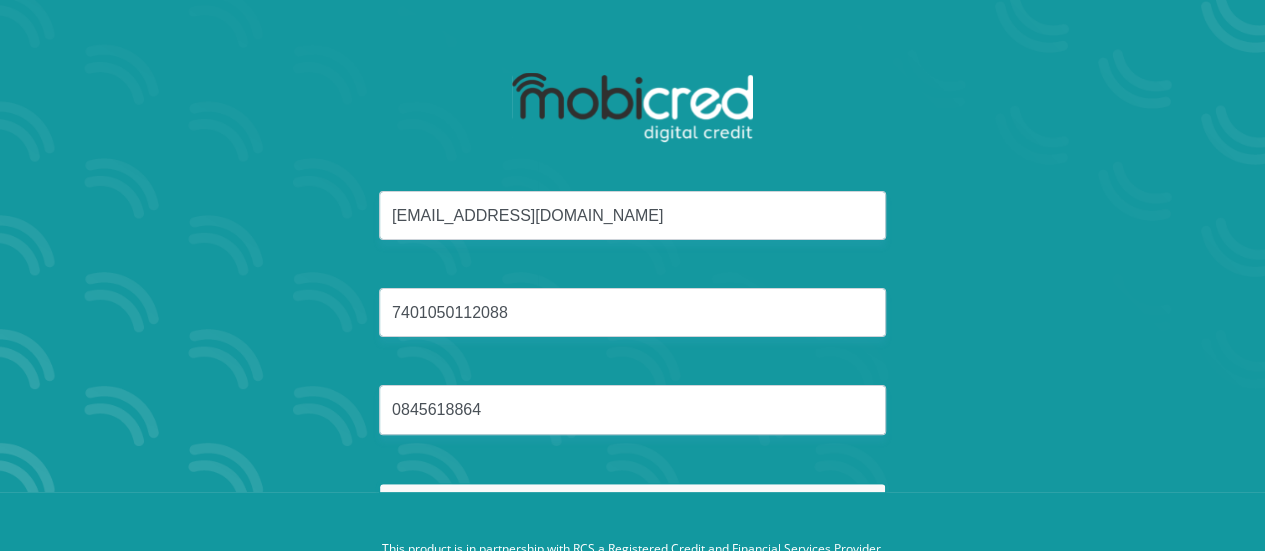 scroll, scrollTop: 179, scrollLeft: 0, axis: vertical 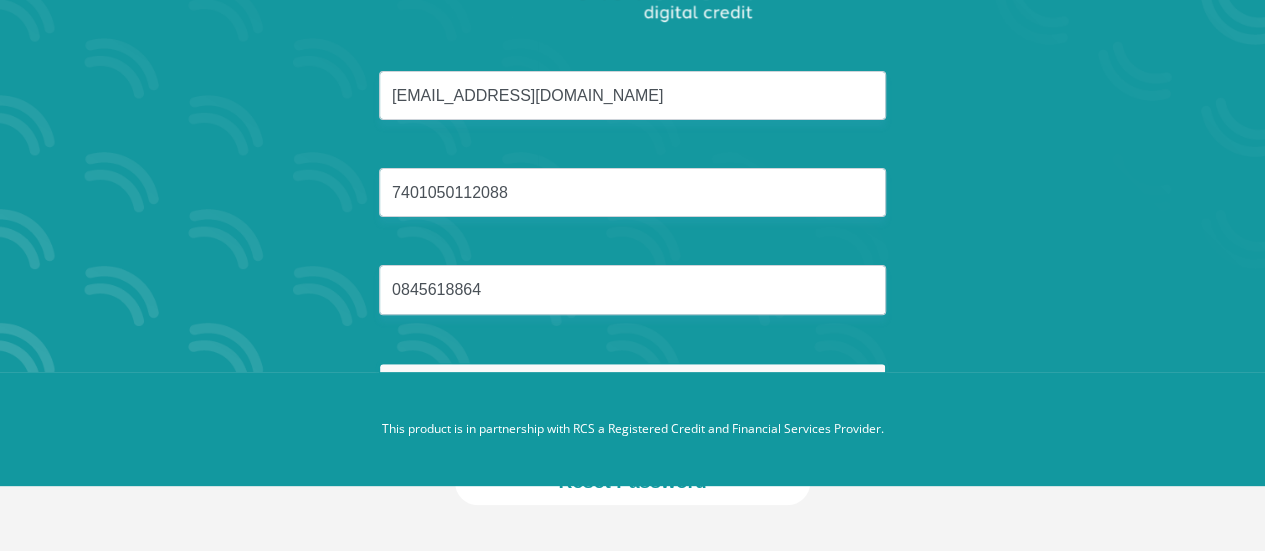 click on "van Emmenis" at bounding box center (632, 387) 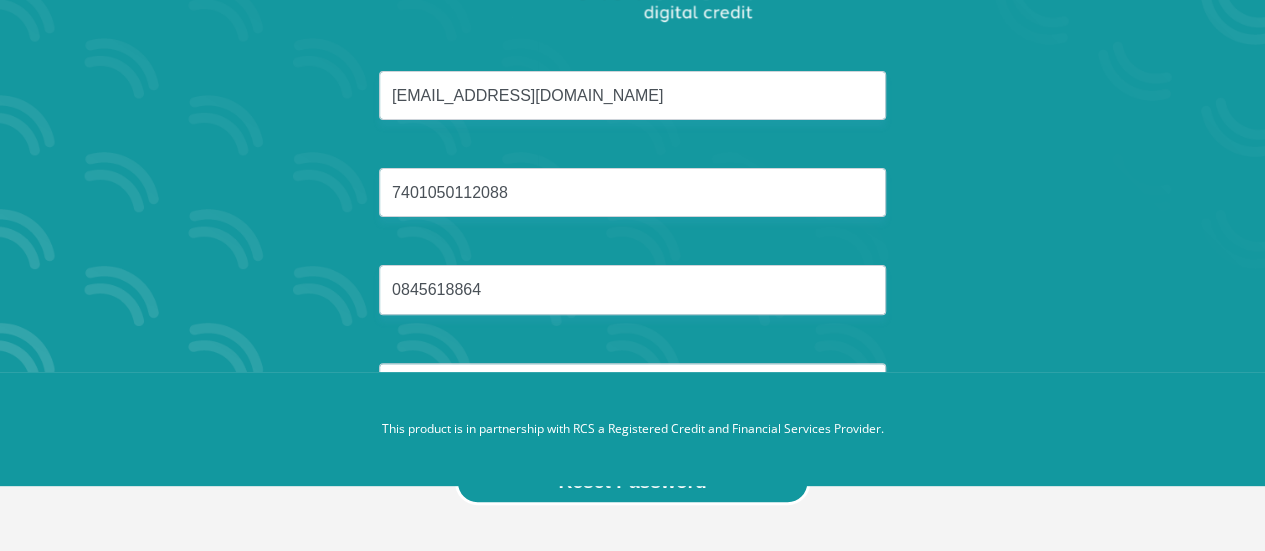 click on "Reset Password" at bounding box center (632, 482) 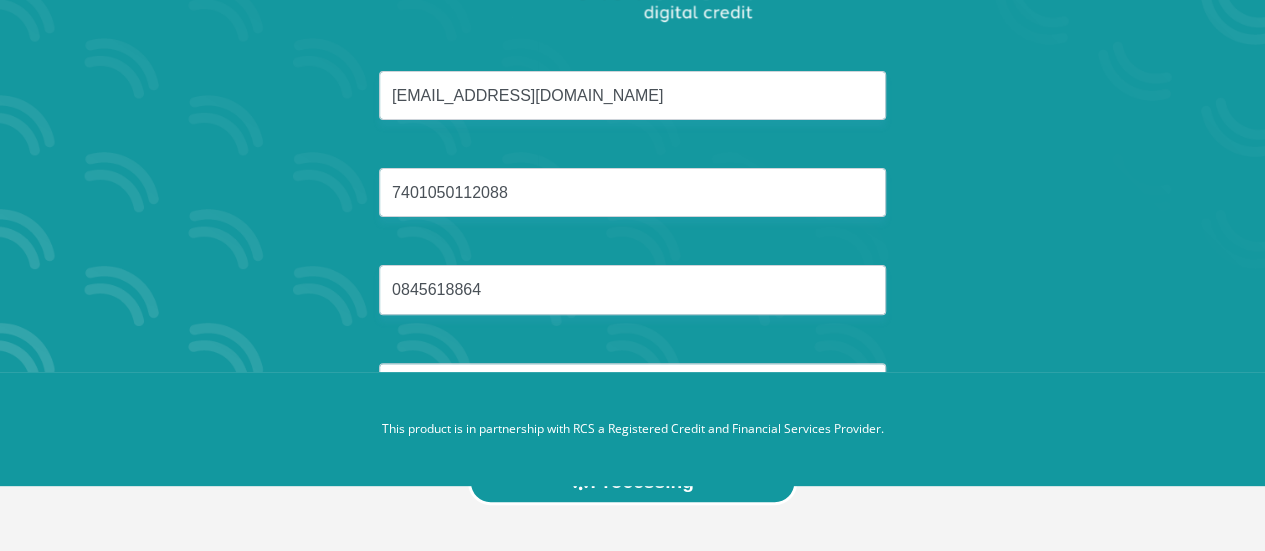 scroll, scrollTop: 0, scrollLeft: 0, axis: both 